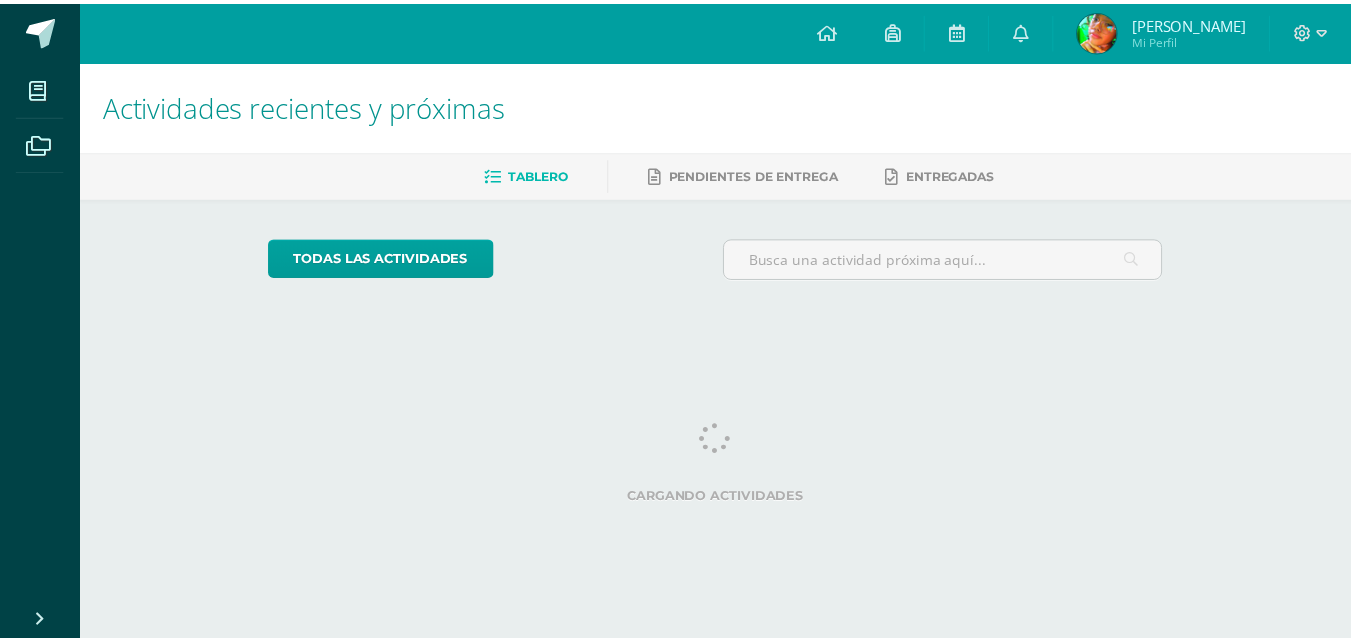 scroll, scrollTop: 0, scrollLeft: 0, axis: both 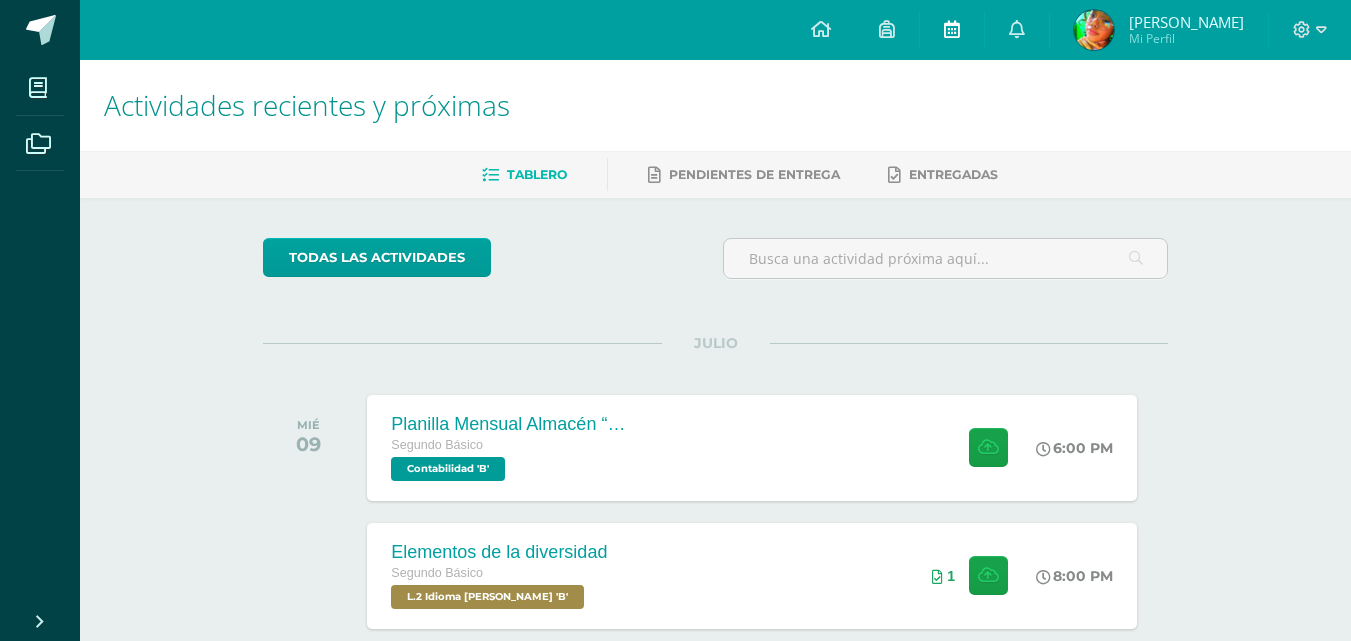 click at bounding box center [952, 30] 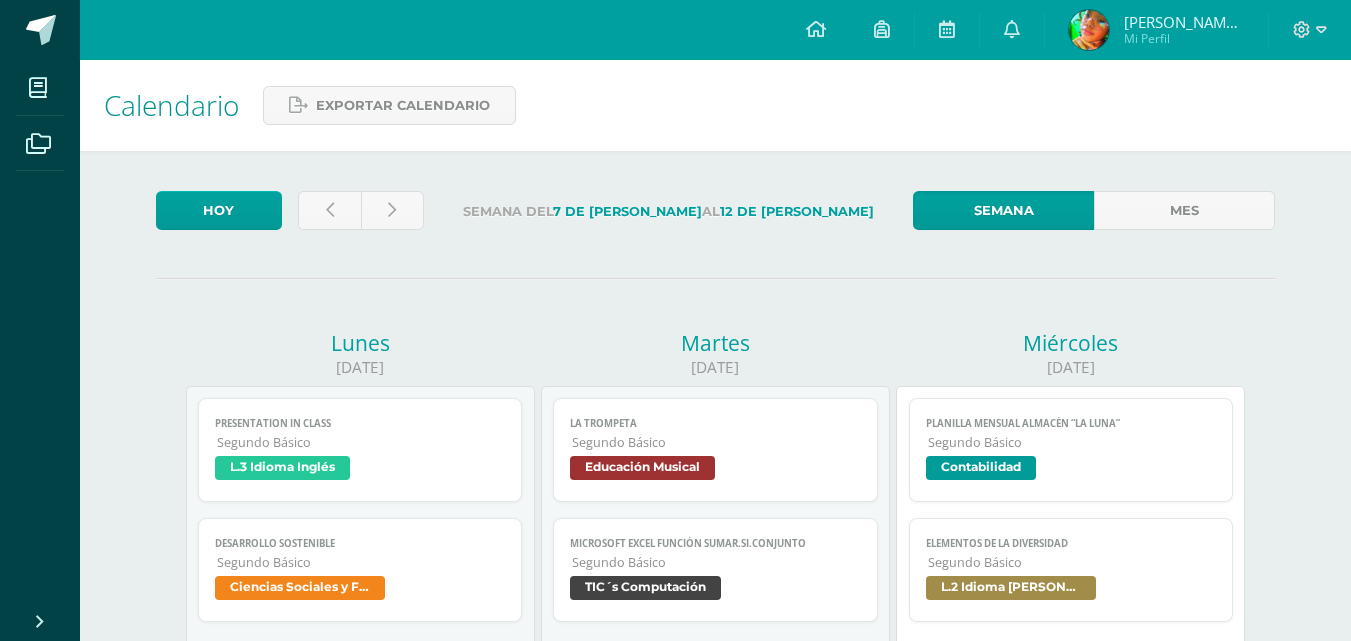 scroll, scrollTop: 0, scrollLeft: 0, axis: both 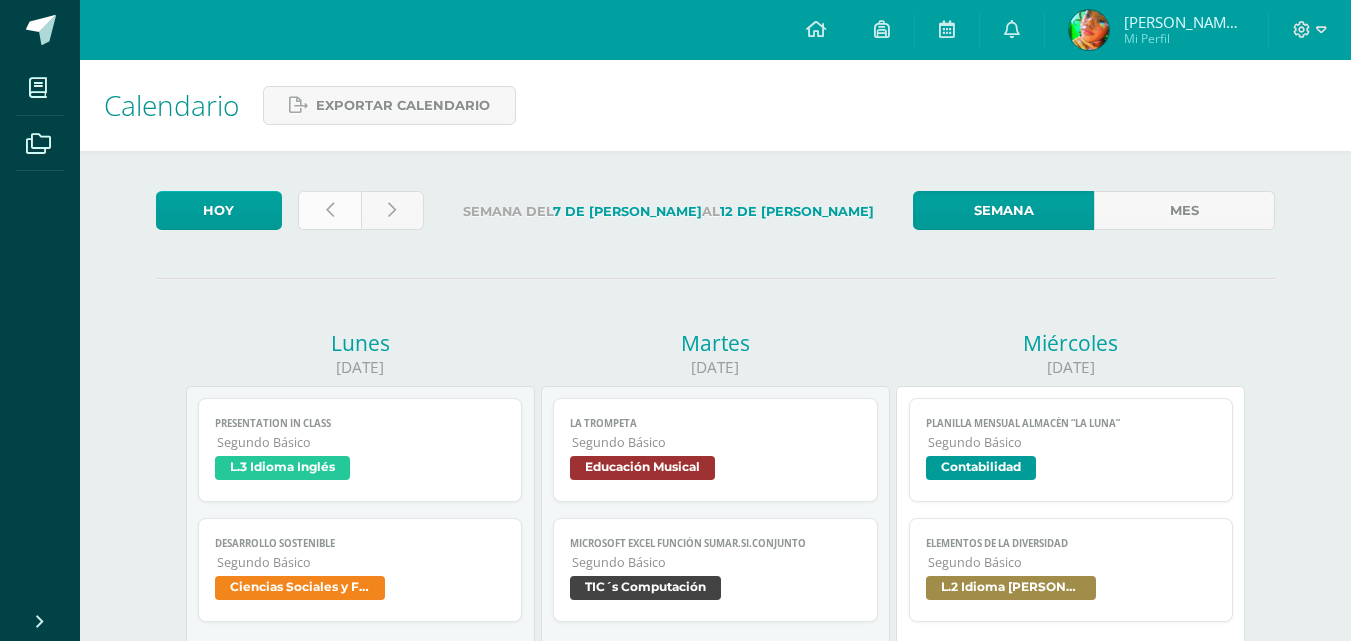 click at bounding box center (329, 210) 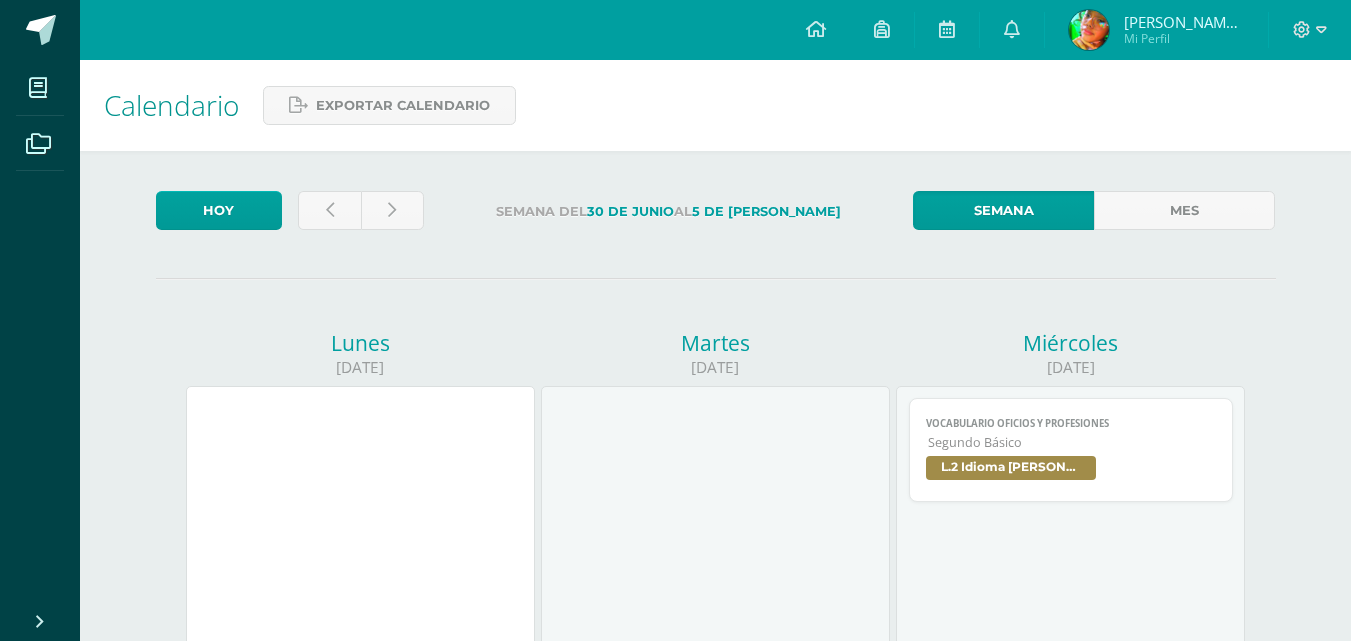 scroll, scrollTop: 0, scrollLeft: 0, axis: both 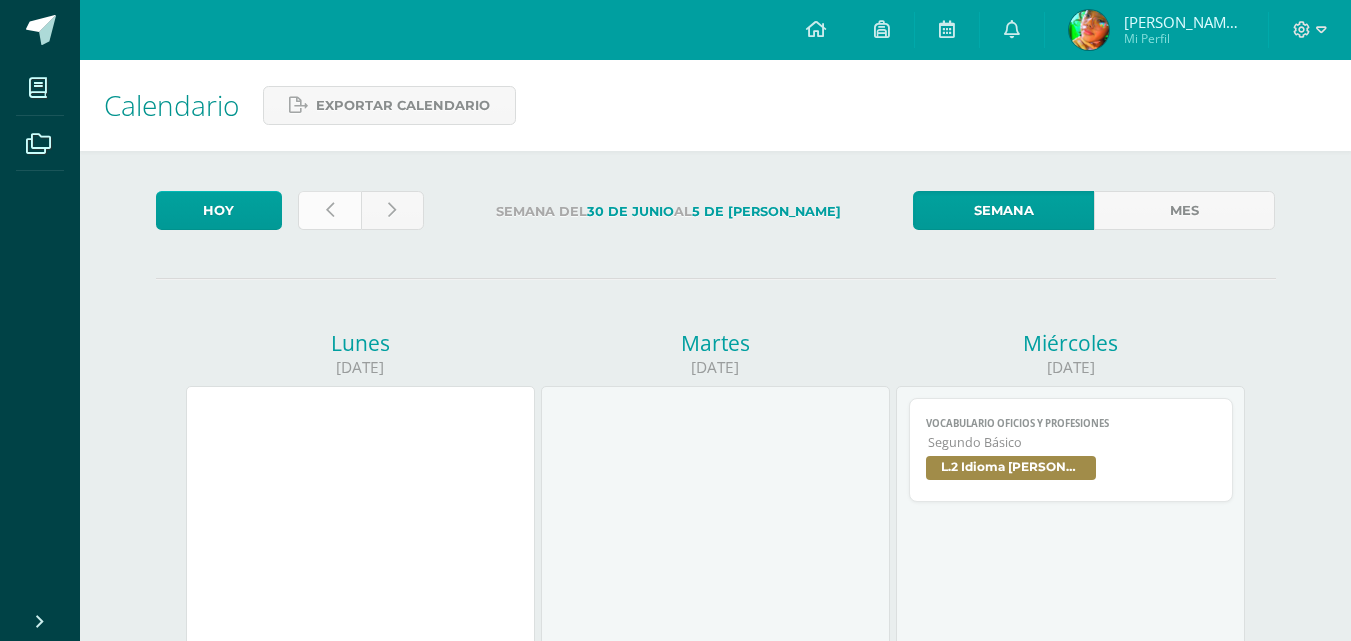 click at bounding box center [329, 210] 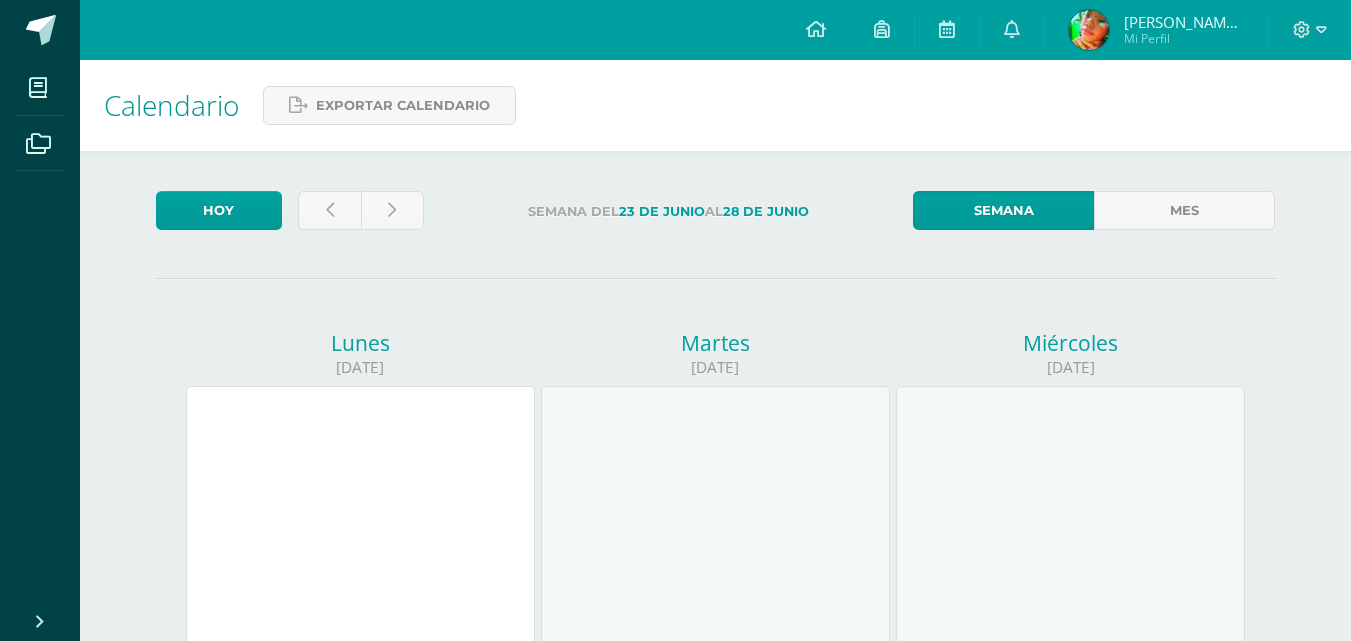 scroll, scrollTop: 0, scrollLeft: 0, axis: both 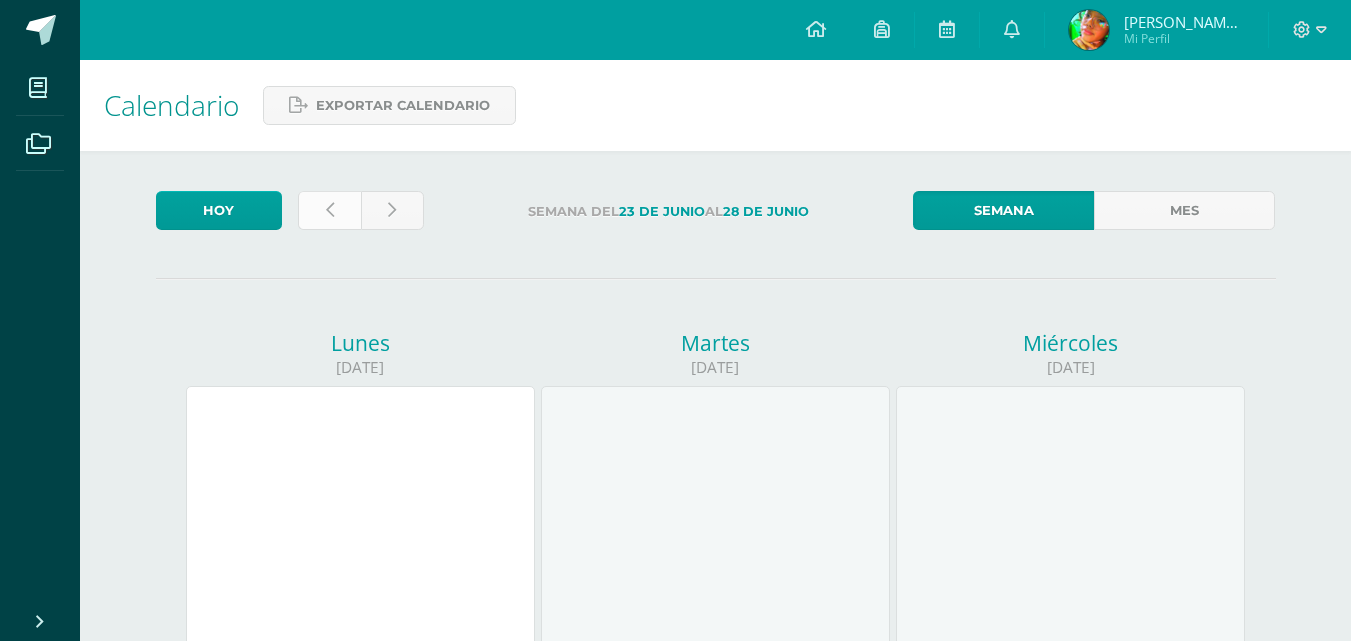 click at bounding box center (329, 210) 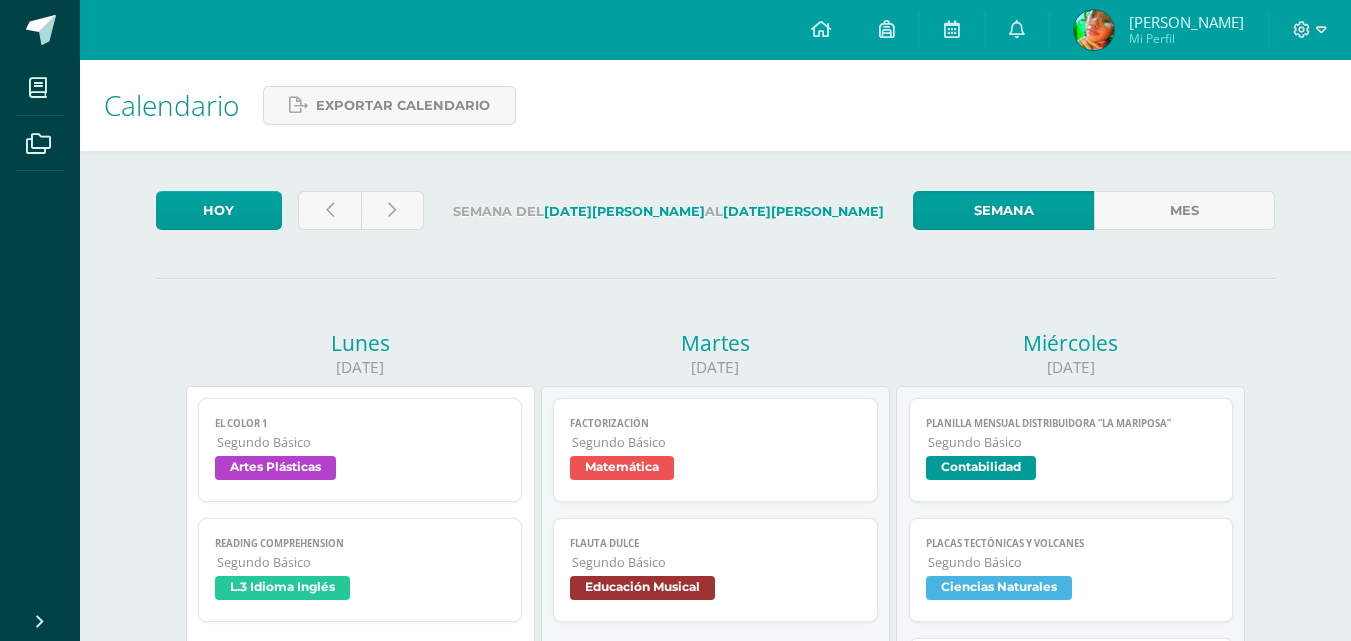 scroll, scrollTop: 0, scrollLeft: 0, axis: both 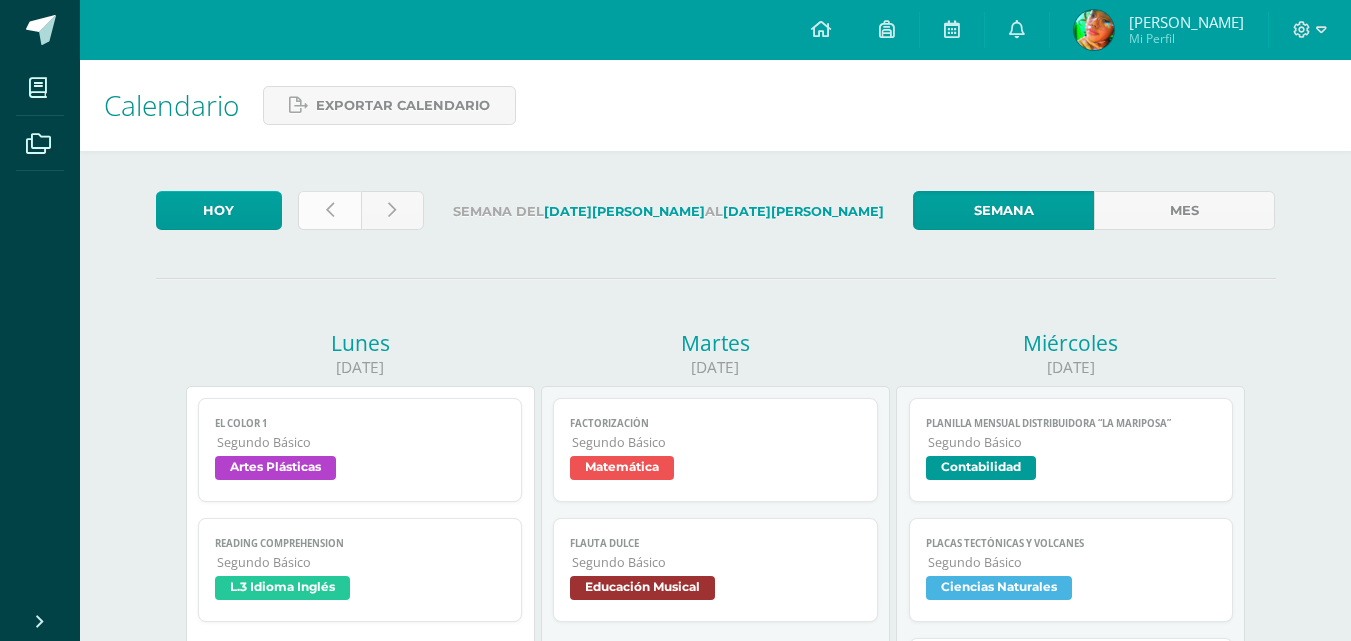 click at bounding box center (329, 210) 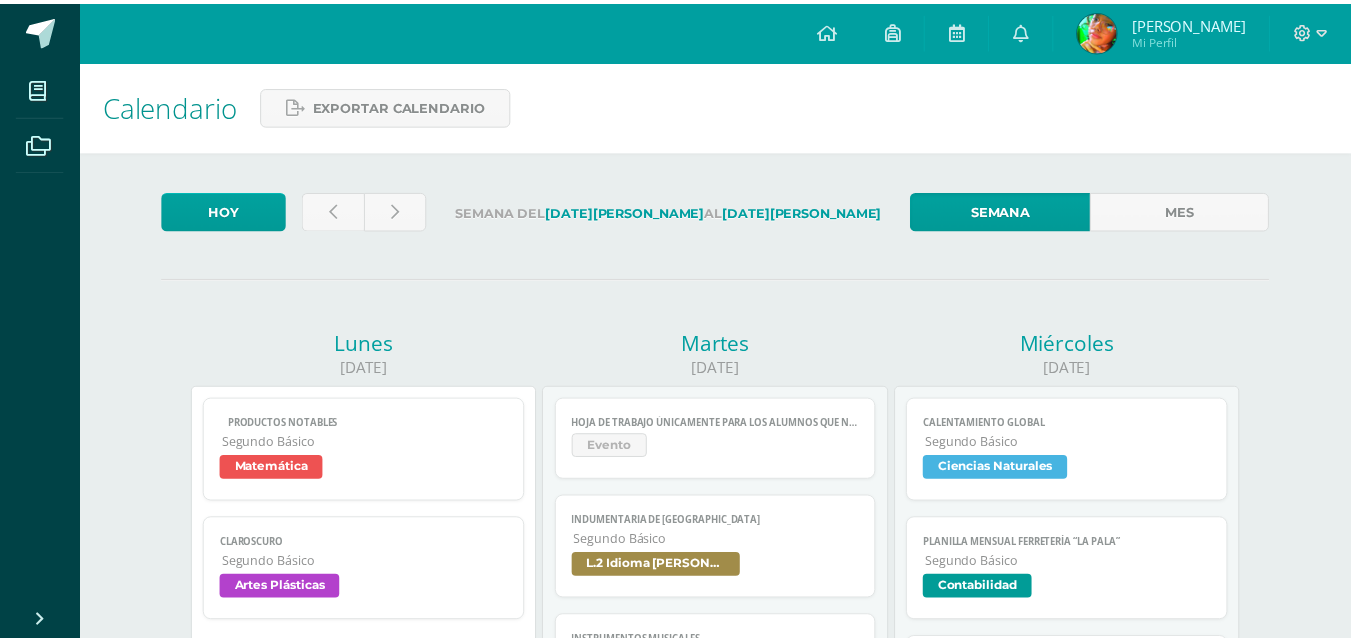scroll, scrollTop: 0, scrollLeft: 0, axis: both 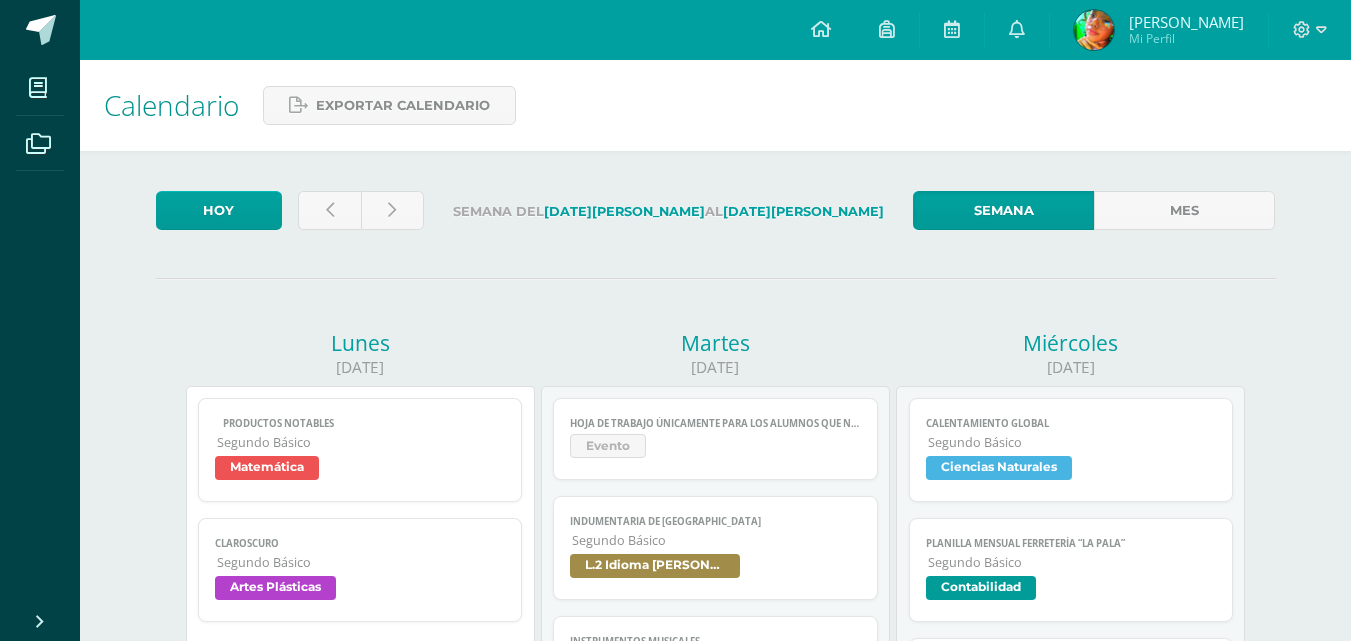 click on "Mis cursos Archivos Cerrar panel
Artes Industriales
Segundo
Básico
"B"
Artes Plásticas
Segundo
Básico
"B"
Ciencias Naturales
Segundo
Básico
"B"
Ciencias Sociales y Formación Ciudadana
Segundo
Básico
"B"
Contabilidad
Segundo
Básico
"B"
Educación [DEMOGRAPHIC_DATA]
Mi Perfil  al" at bounding box center (675, 1041) 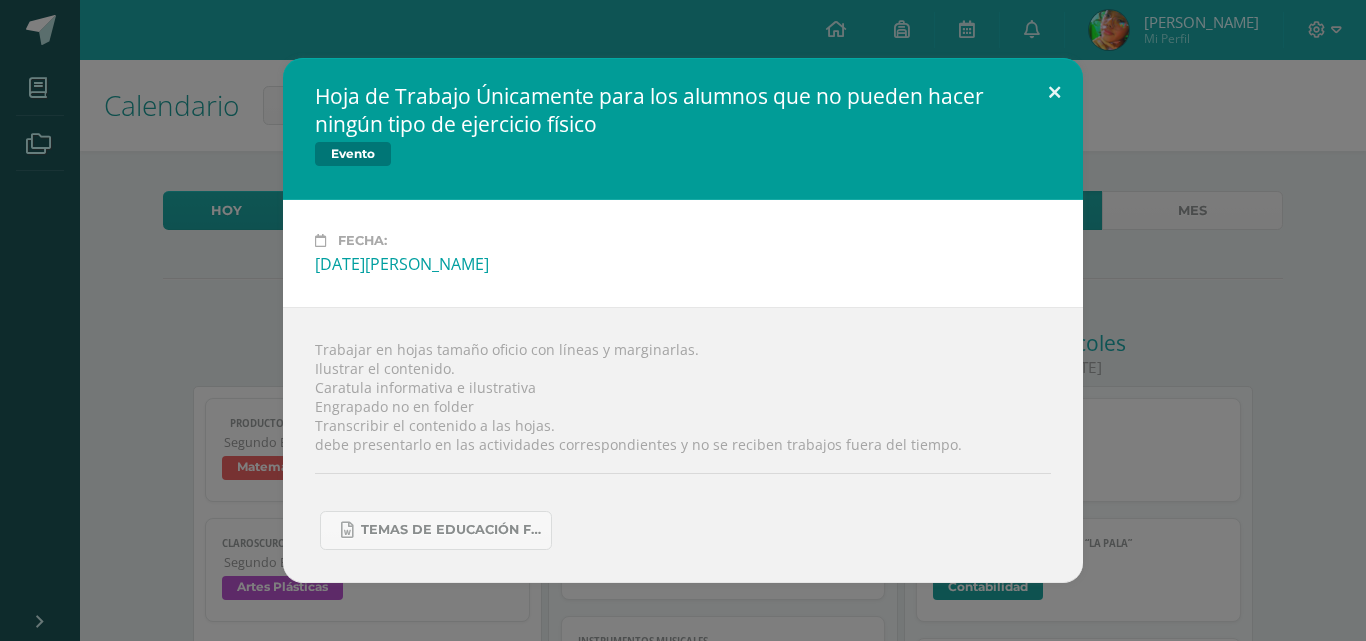 click at bounding box center [1054, 92] 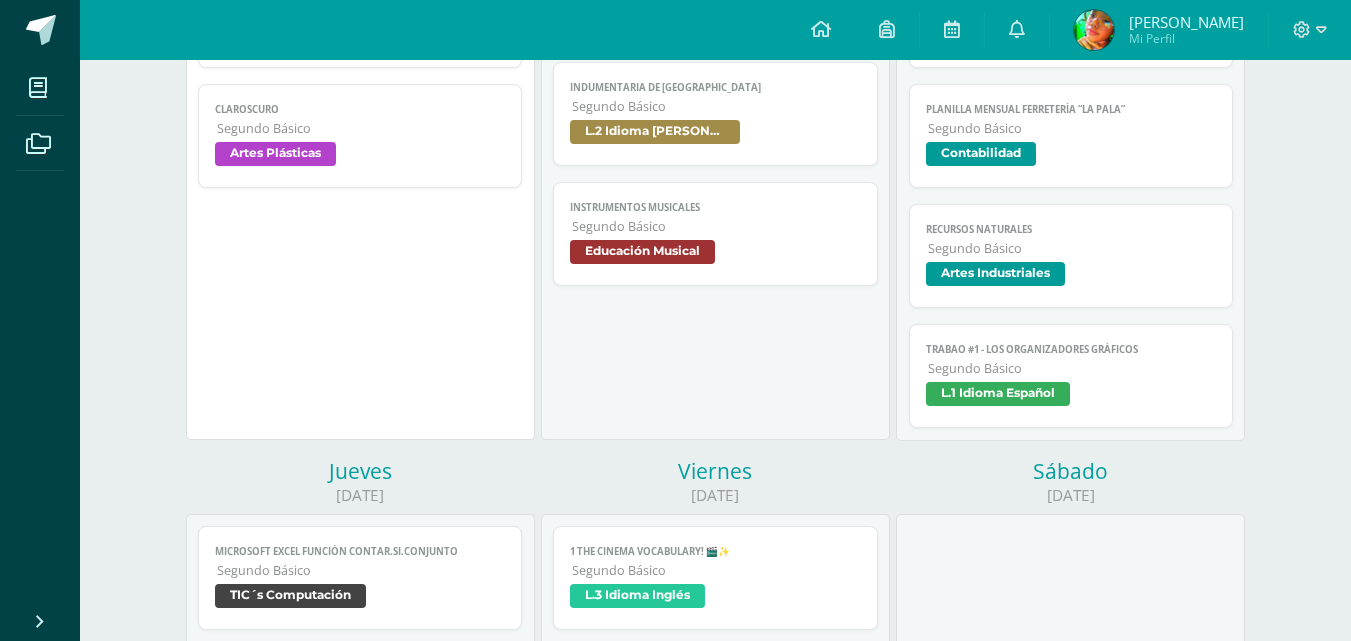scroll, scrollTop: 141, scrollLeft: 0, axis: vertical 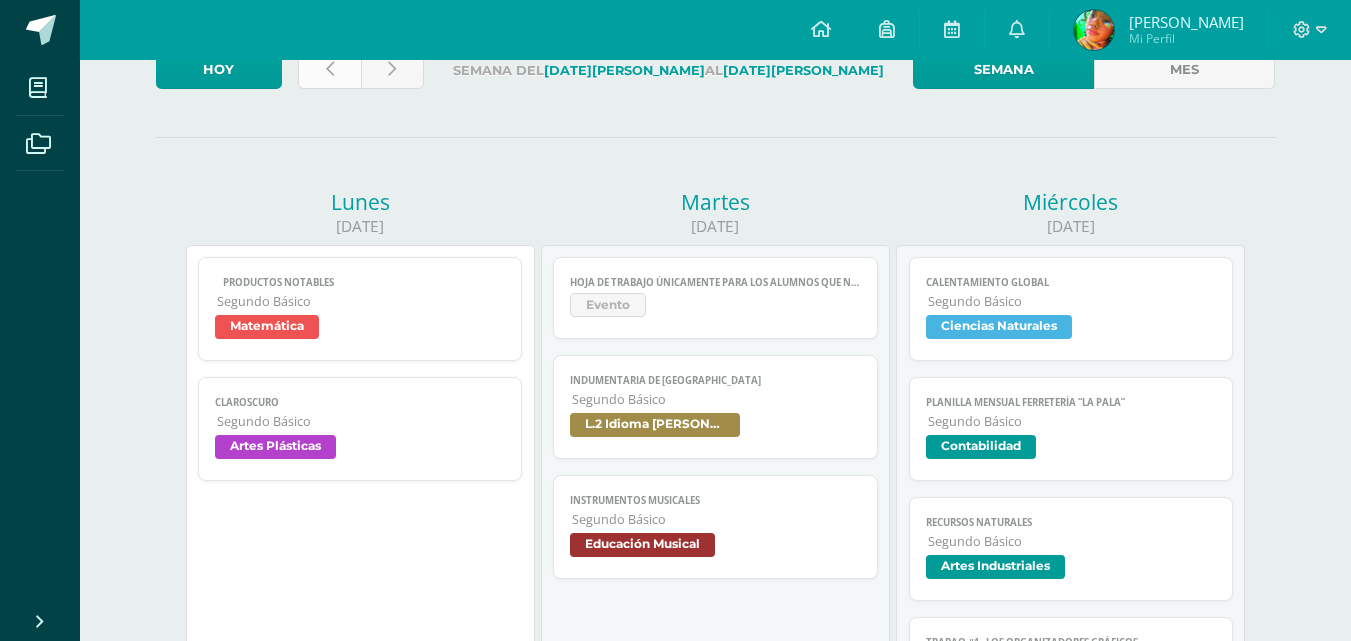 click at bounding box center [330, 69] 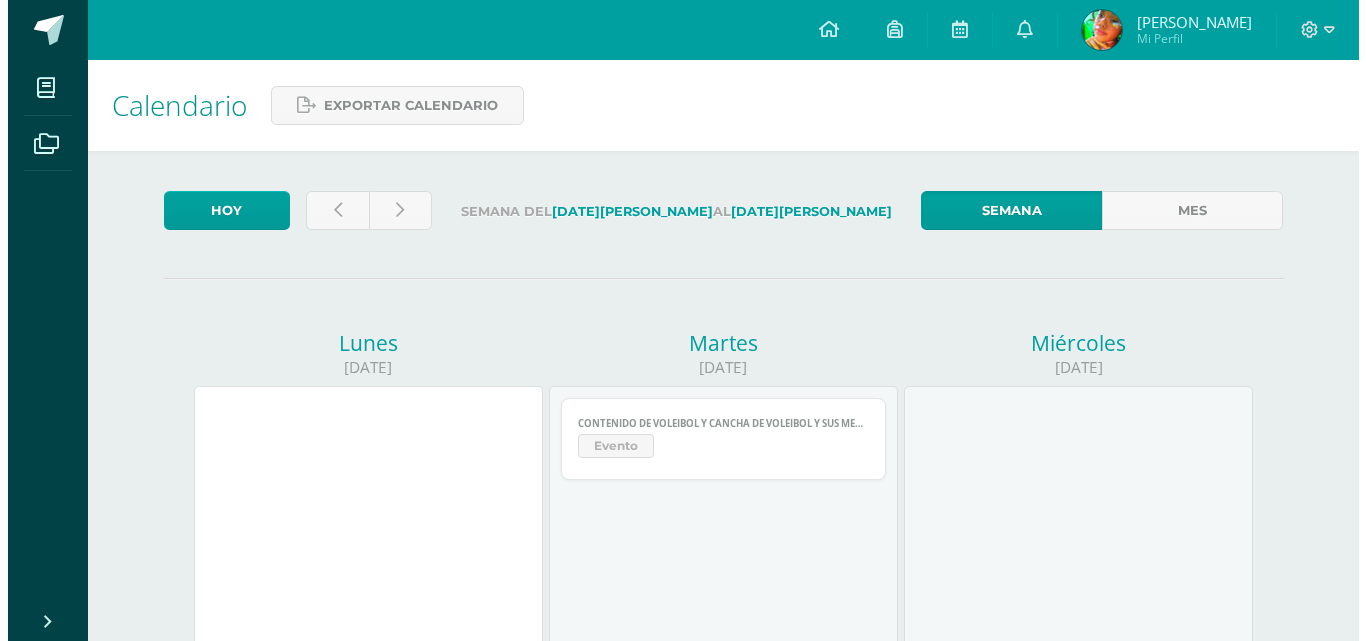 scroll, scrollTop: 0, scrollLeft: 0, axis: both 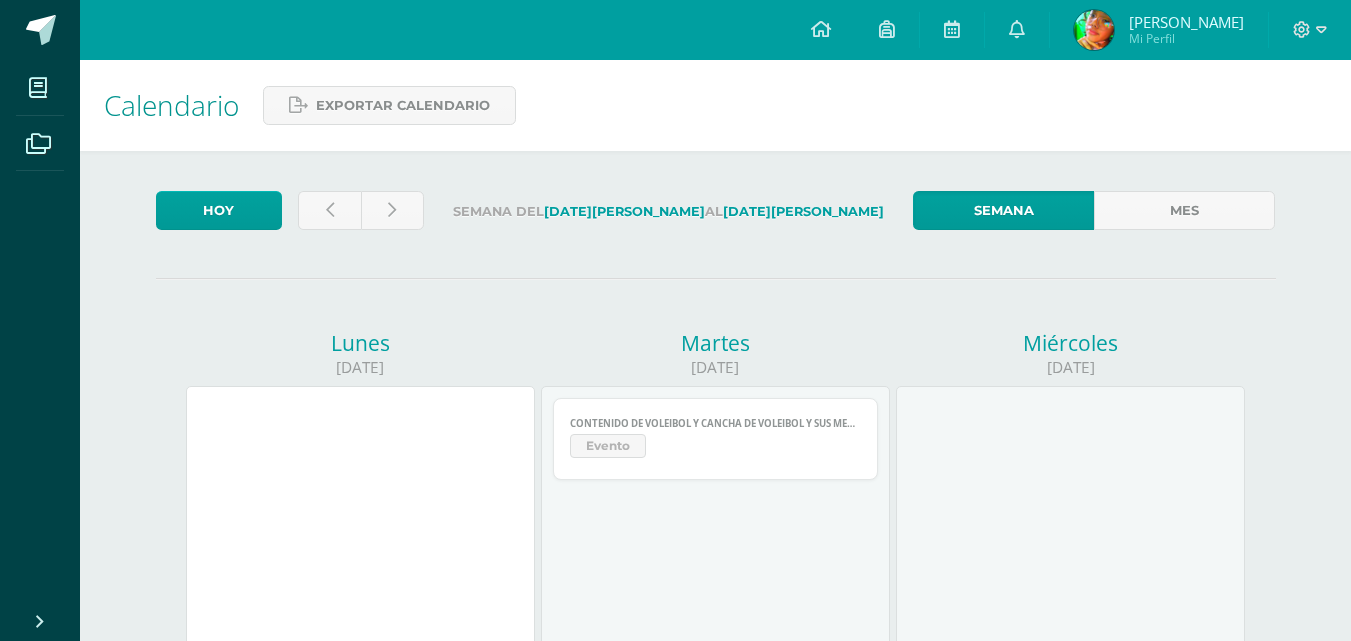 click on "Contenido de Voleibol y Cancha de Voleibol y sus medidas Evento Cargando contenido Contenido de Voleibol y Cancha de Voleibol y sus medidas Evento" at bounding box center [715, 561] 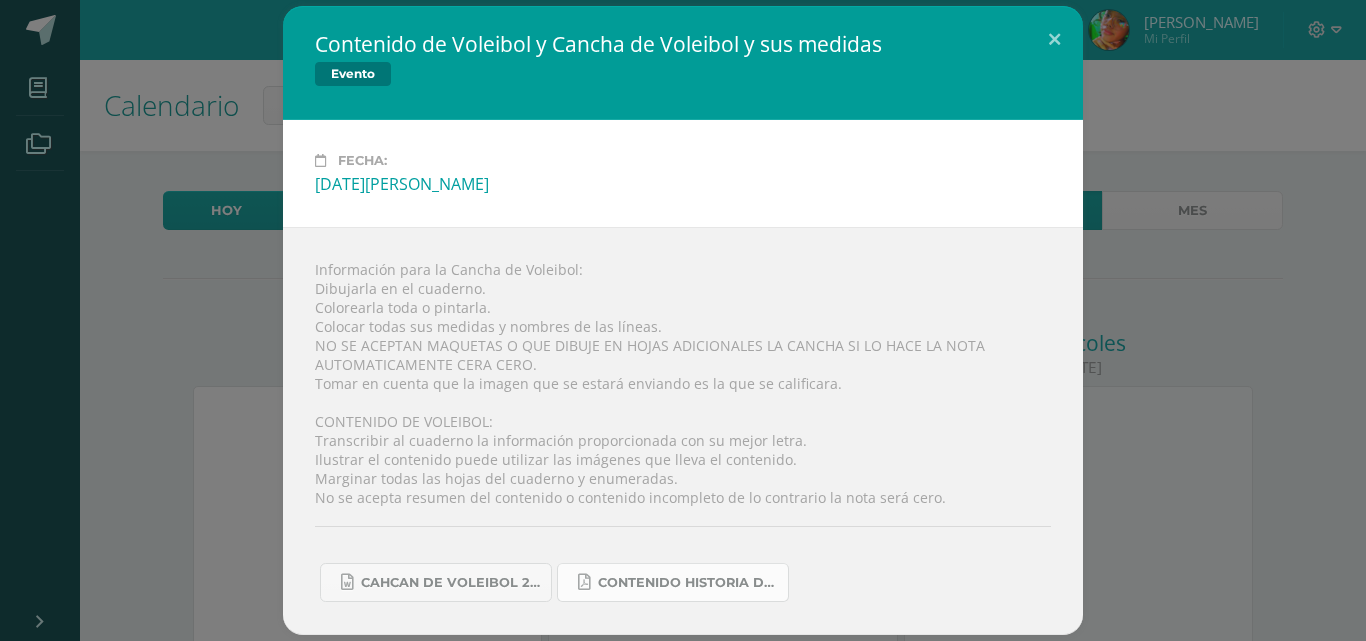 click on "Contenido Historia del voleibol 2025.pdf" at bounding box center (688, 583) 